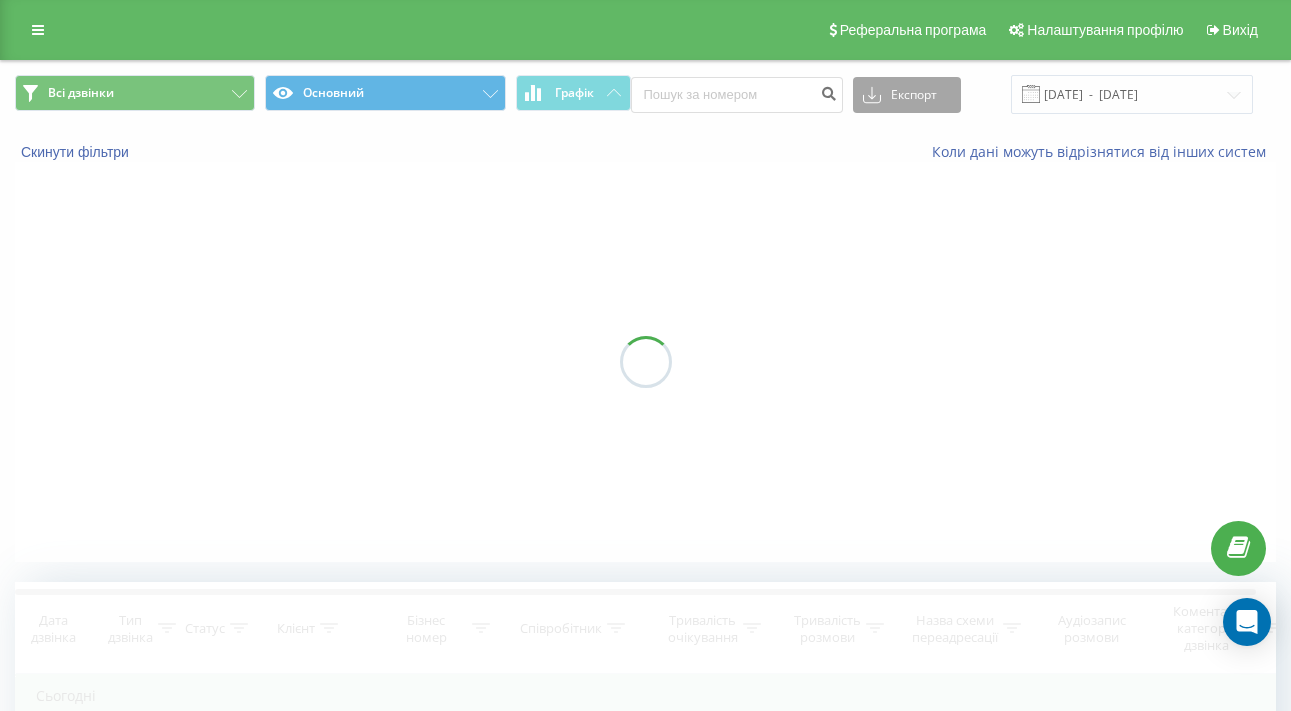 scroll, scrollTop: 0, scrollLeft: 0, axis: both 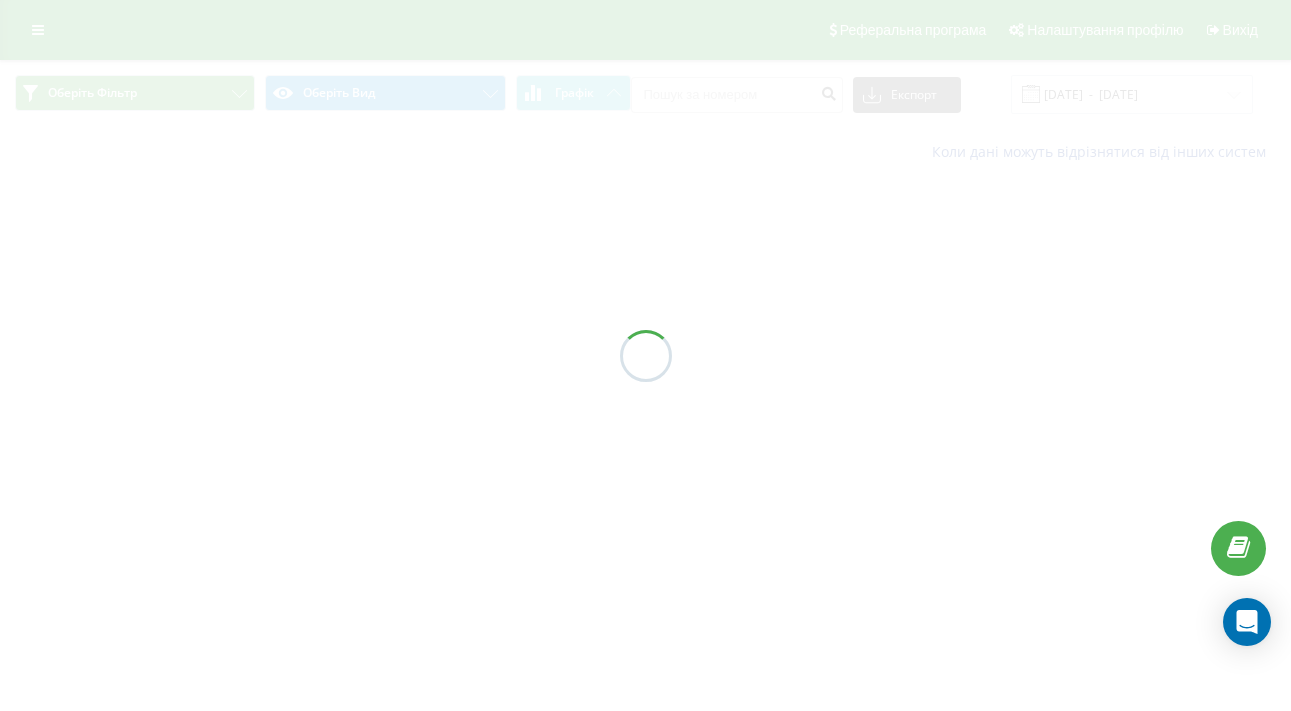 type on "[DATE]  -  [DATE]" 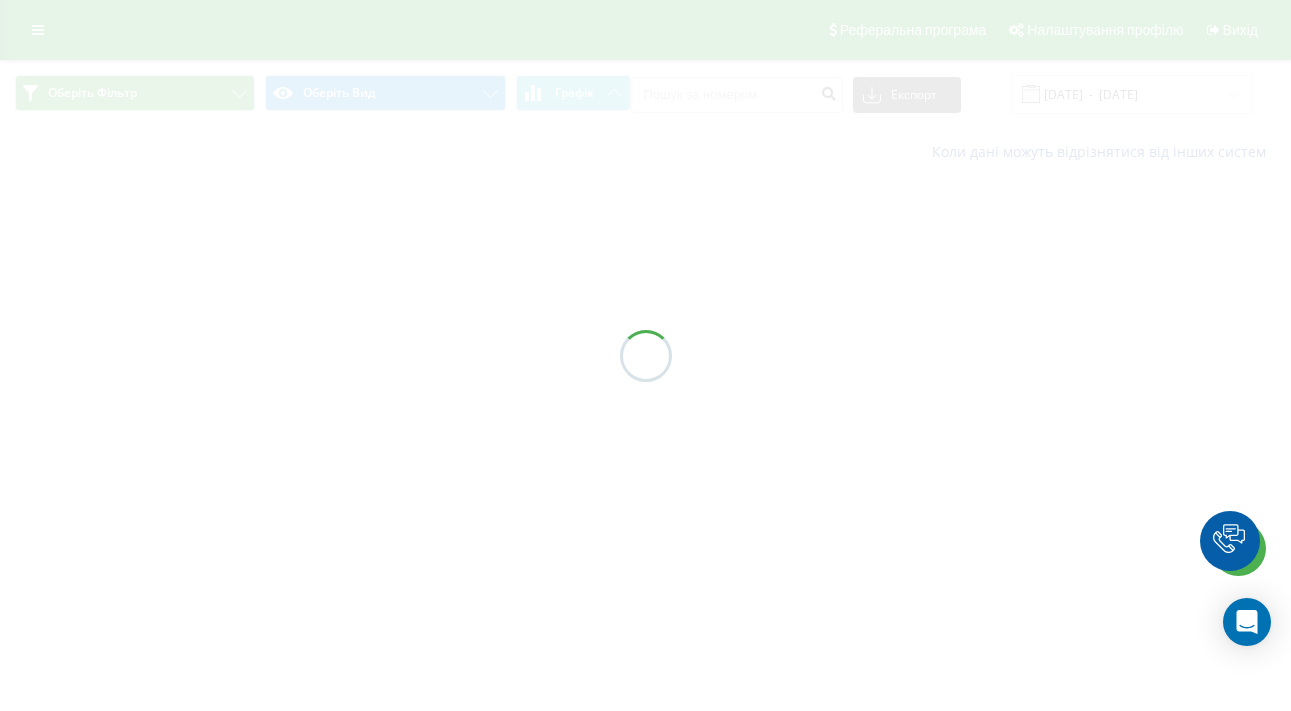 scroll, scrollTop: 0, scrollLeft: 0, axis: both 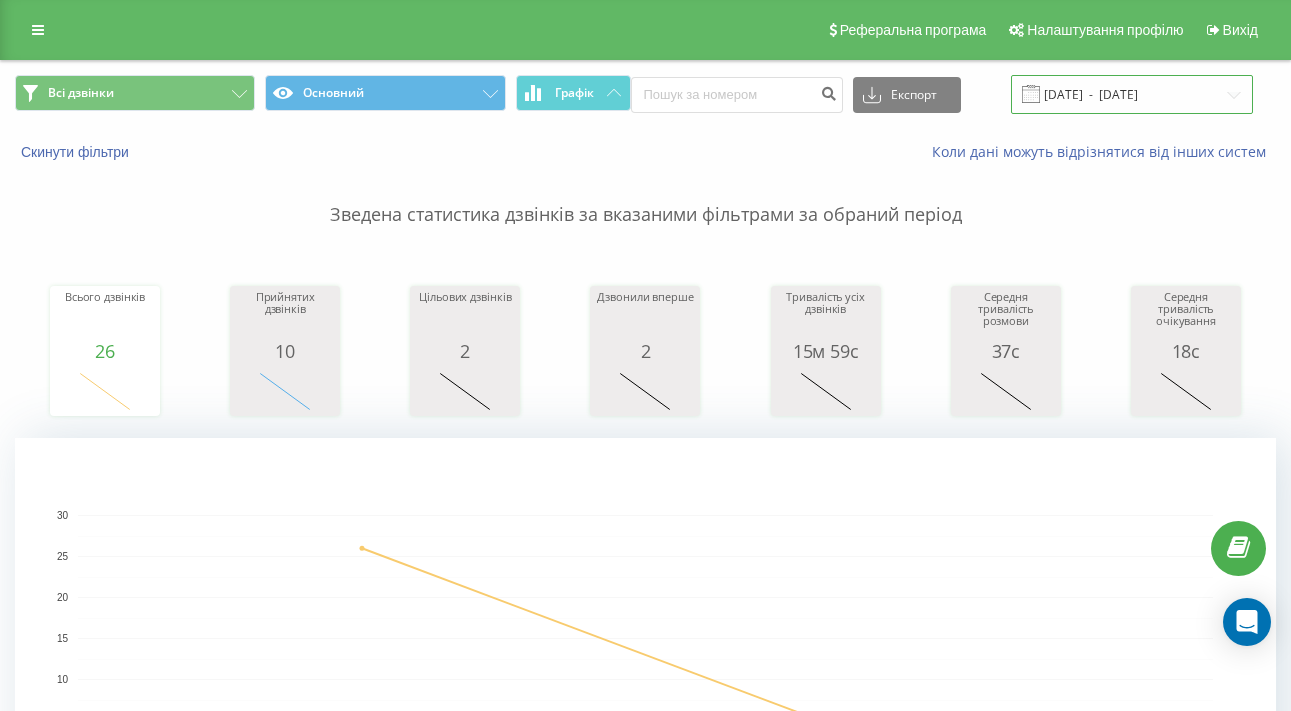 click on "03.08.2025  -  04.08.2025" at bounding box center (1132, 94) 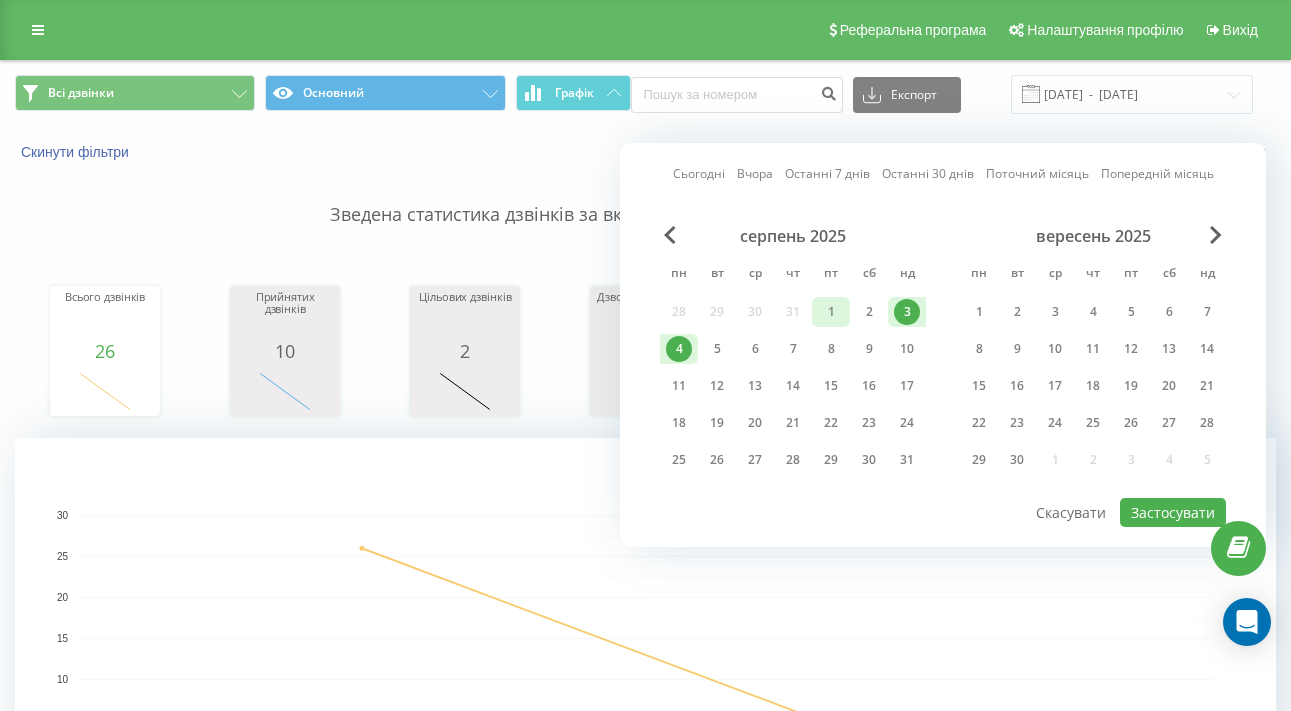 click on "1" at bounding box center [831, 312] 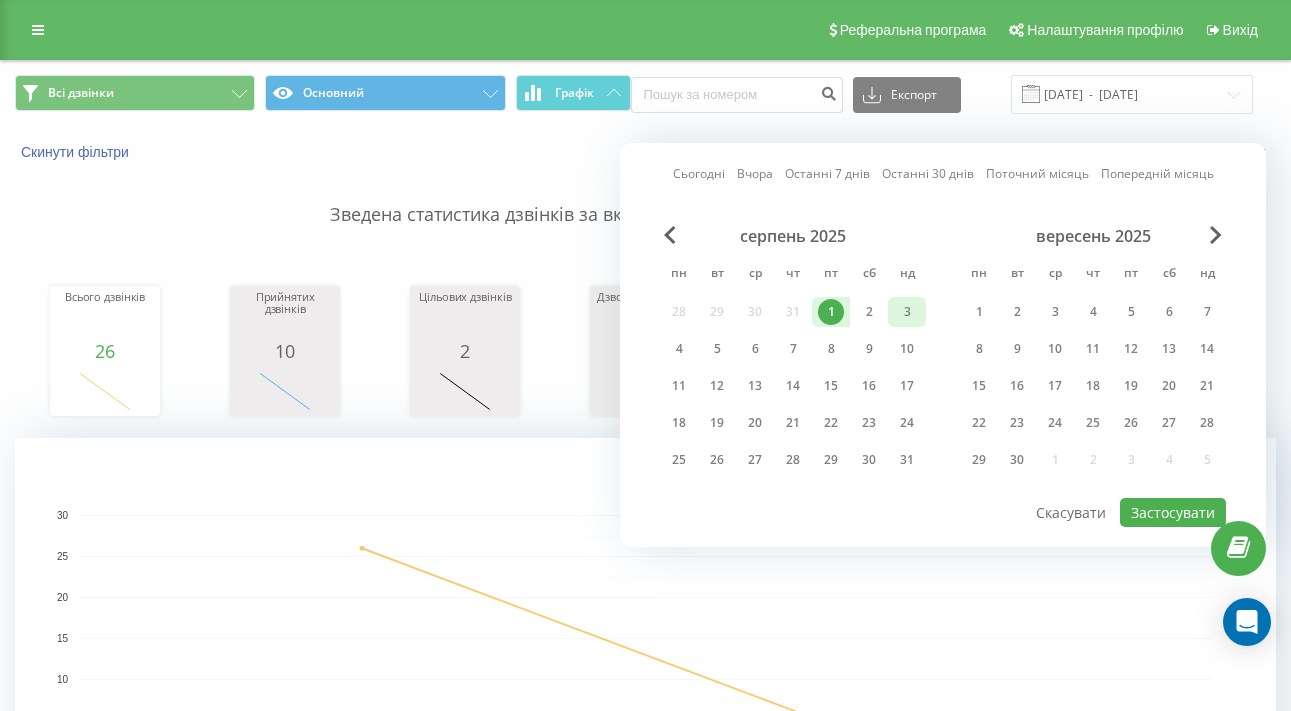 click on "3" at bounding box center (907, 312) 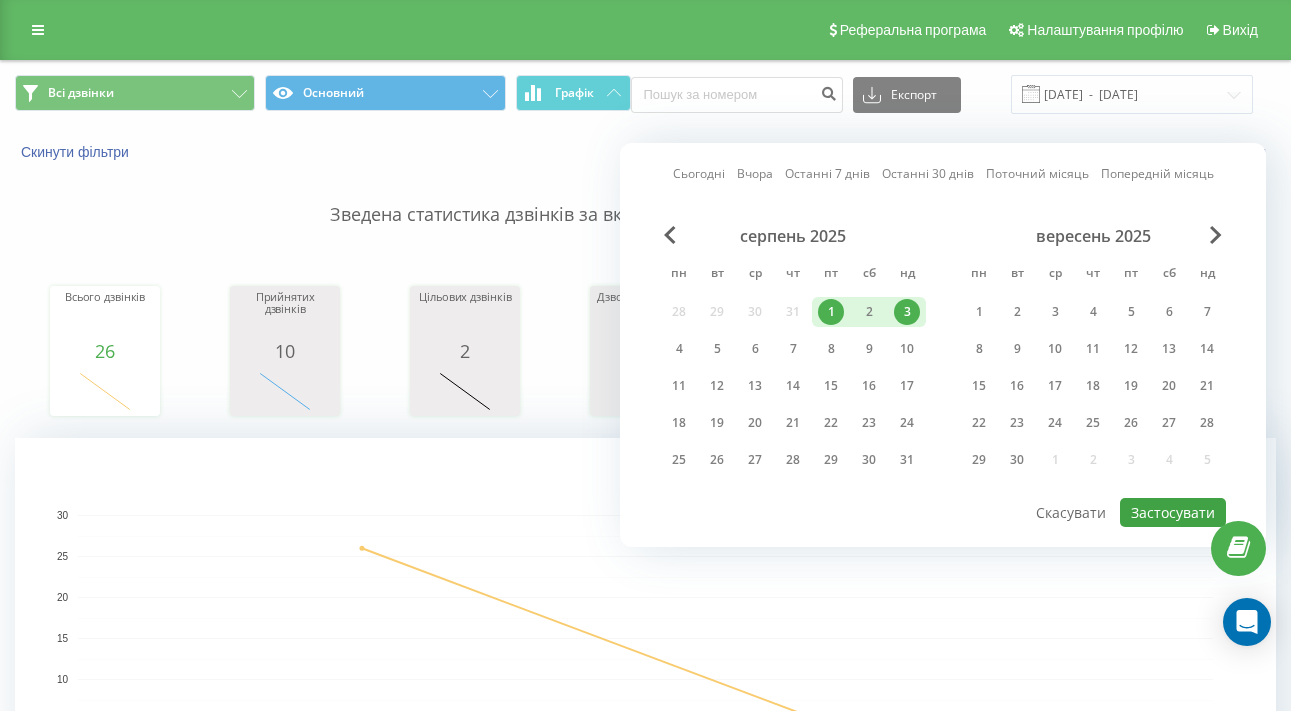 click on "Застосувати" at bounding box center (1173, 512) 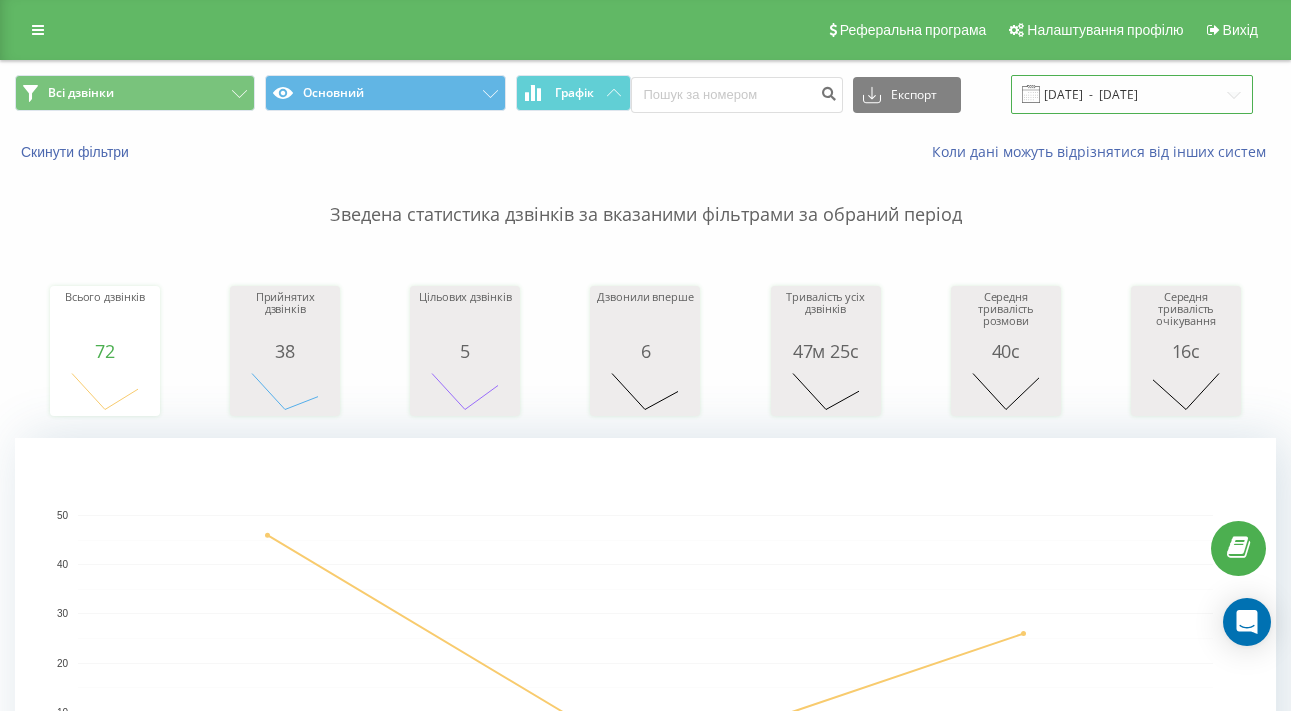 click on "01.08.2025  -  03.08.2025" at bounding box center [1132, 94] 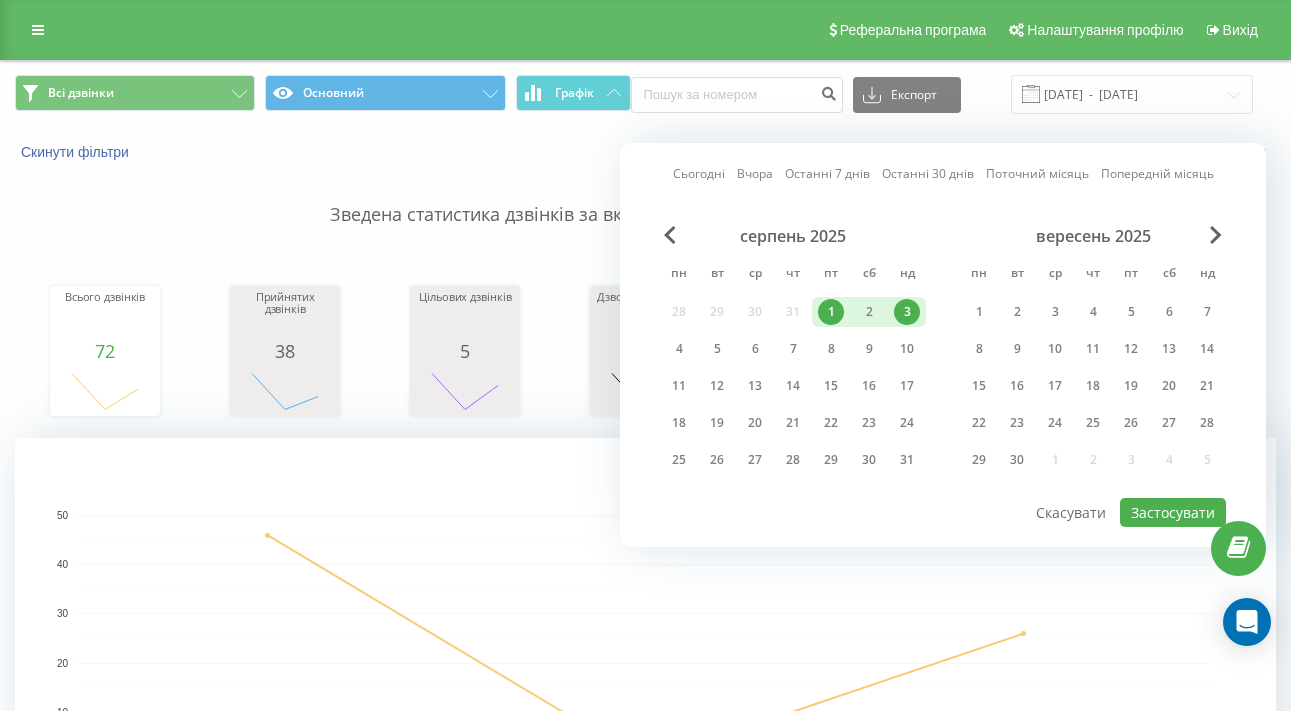 click on "1" at bounding box center [831, 312] 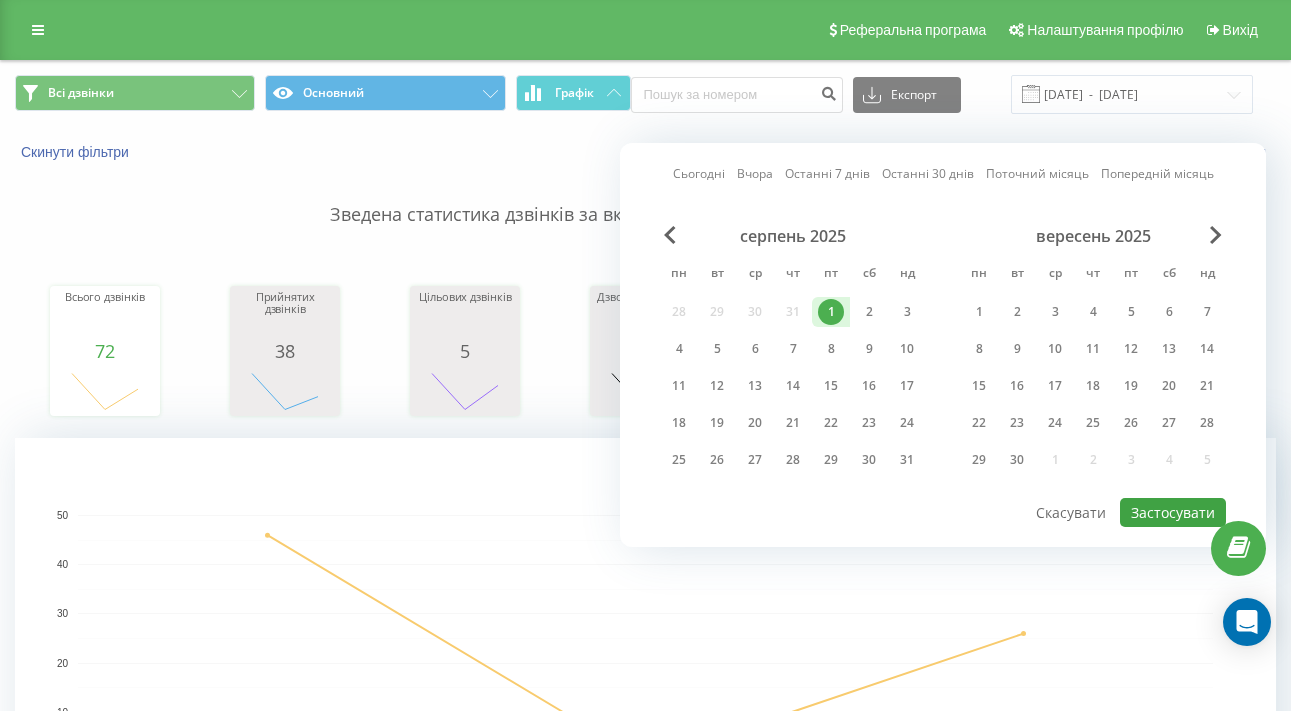 click on "Застосувати" at bounding box center [1173, 512] 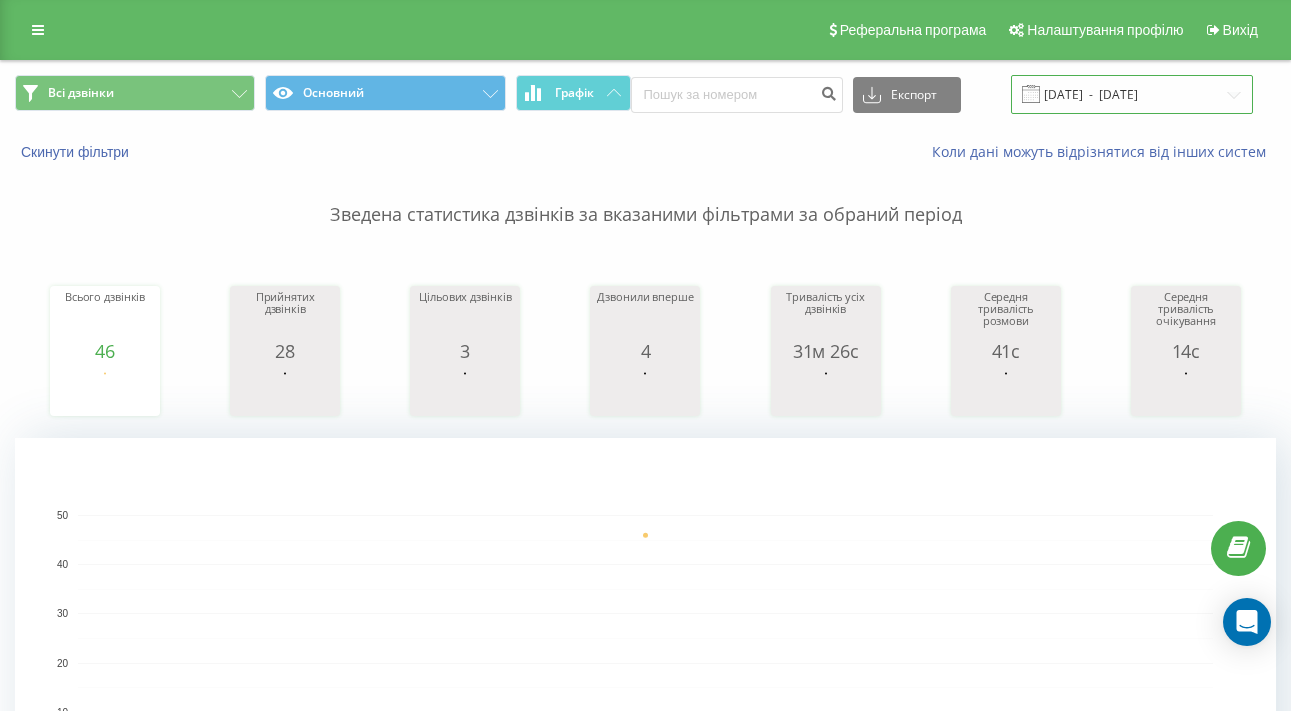 click on "01.08.2025  -  01.08.2025" at bounding box center (1132, 94) 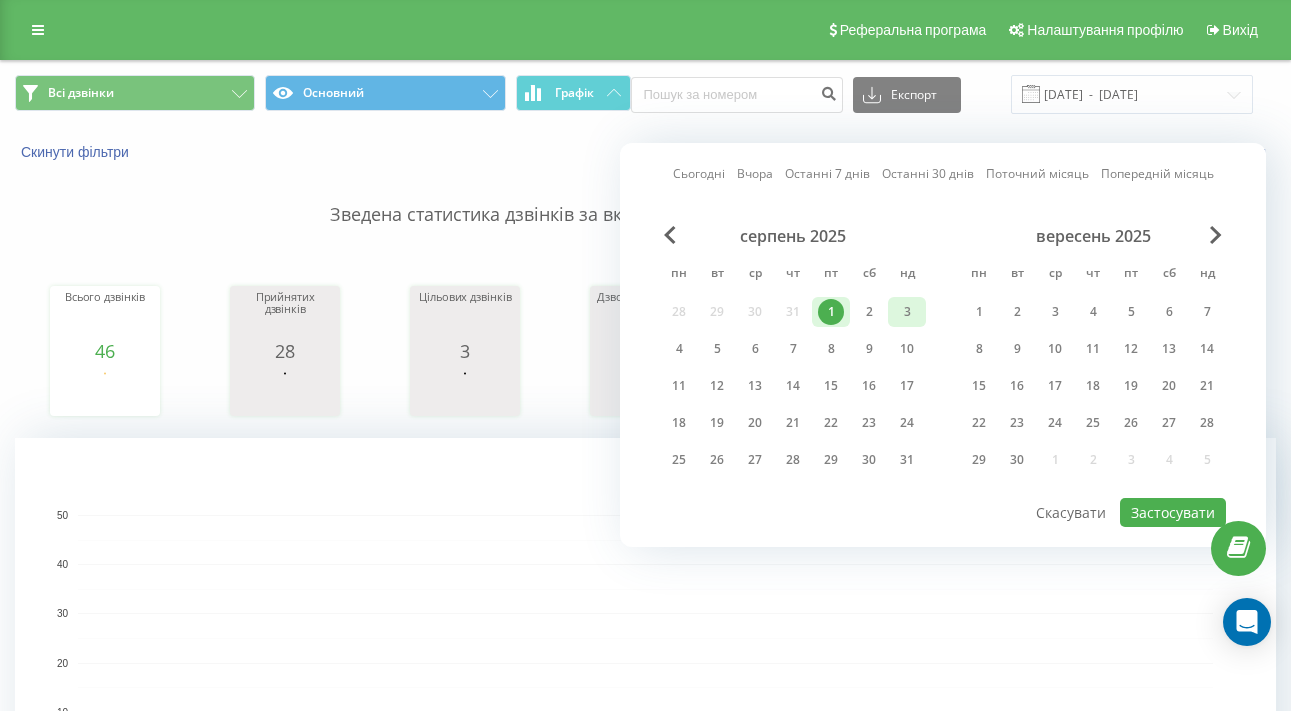 click on "3" at bounding box center [907, 312] 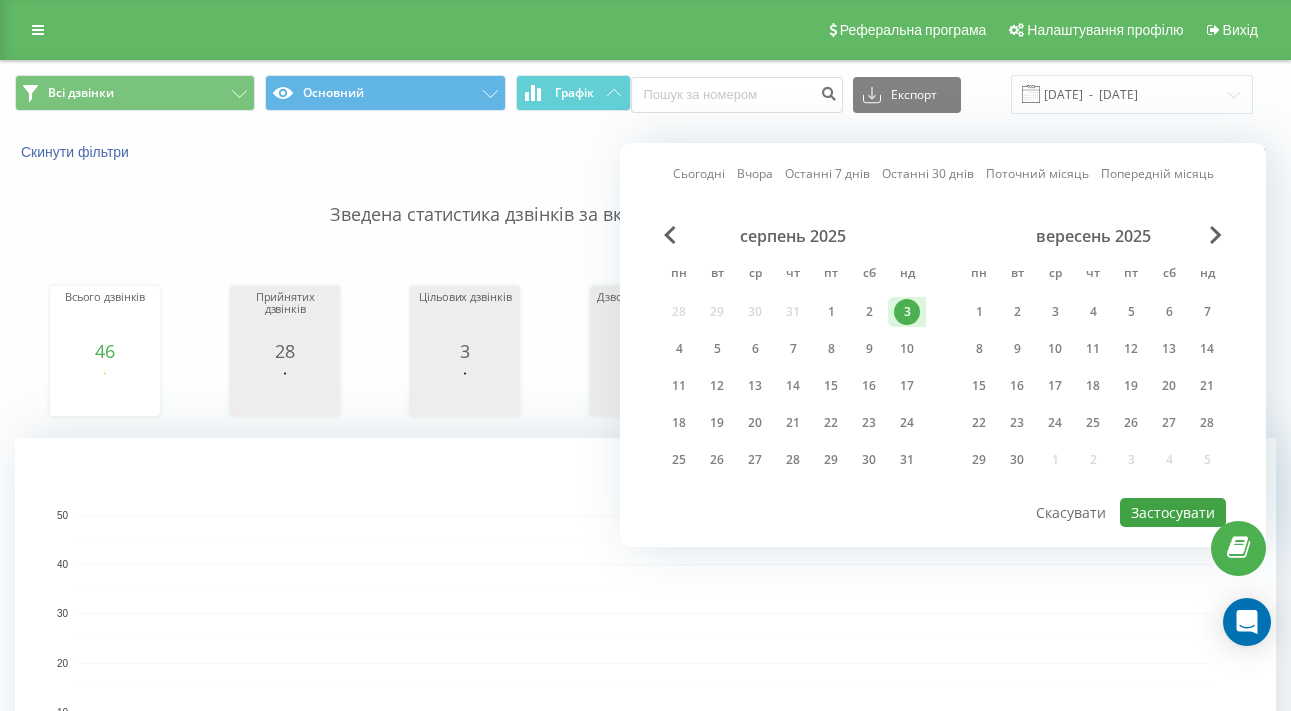 click on "Застосувати" at bounding box center [1173, 512] 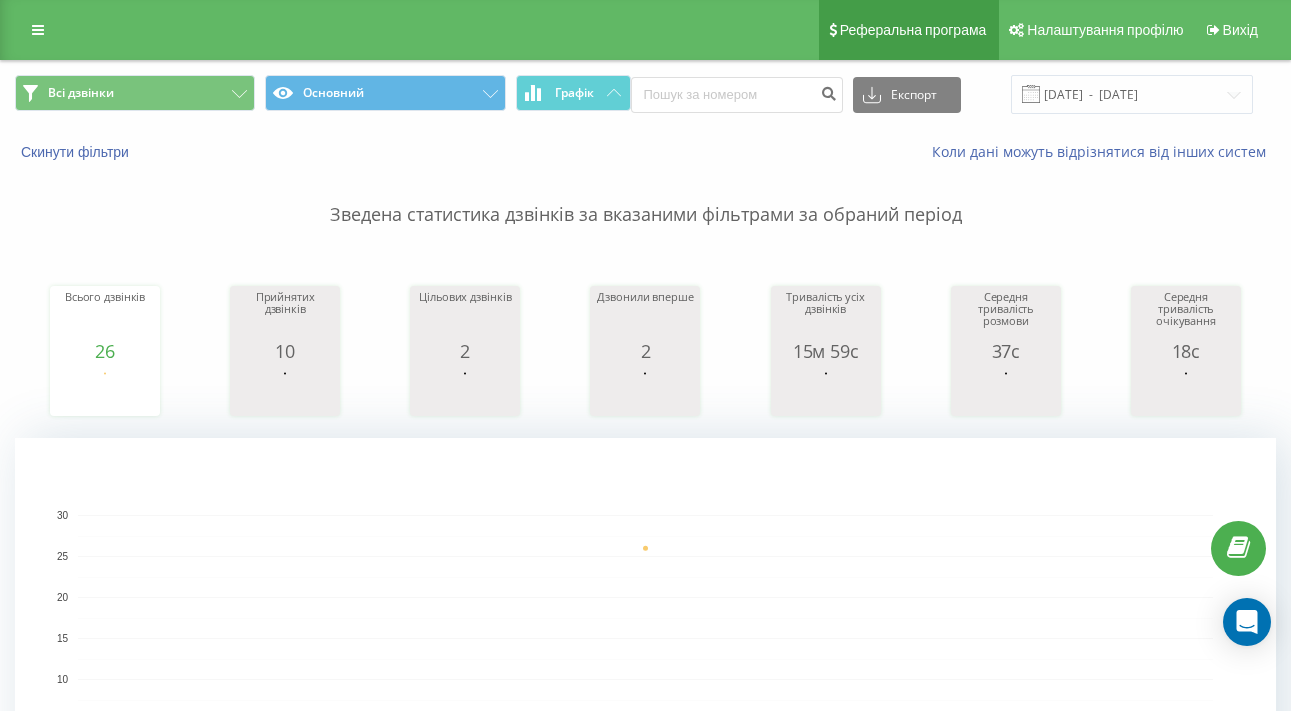 click on "Реферальна програма" at bounding box center [909, 30] 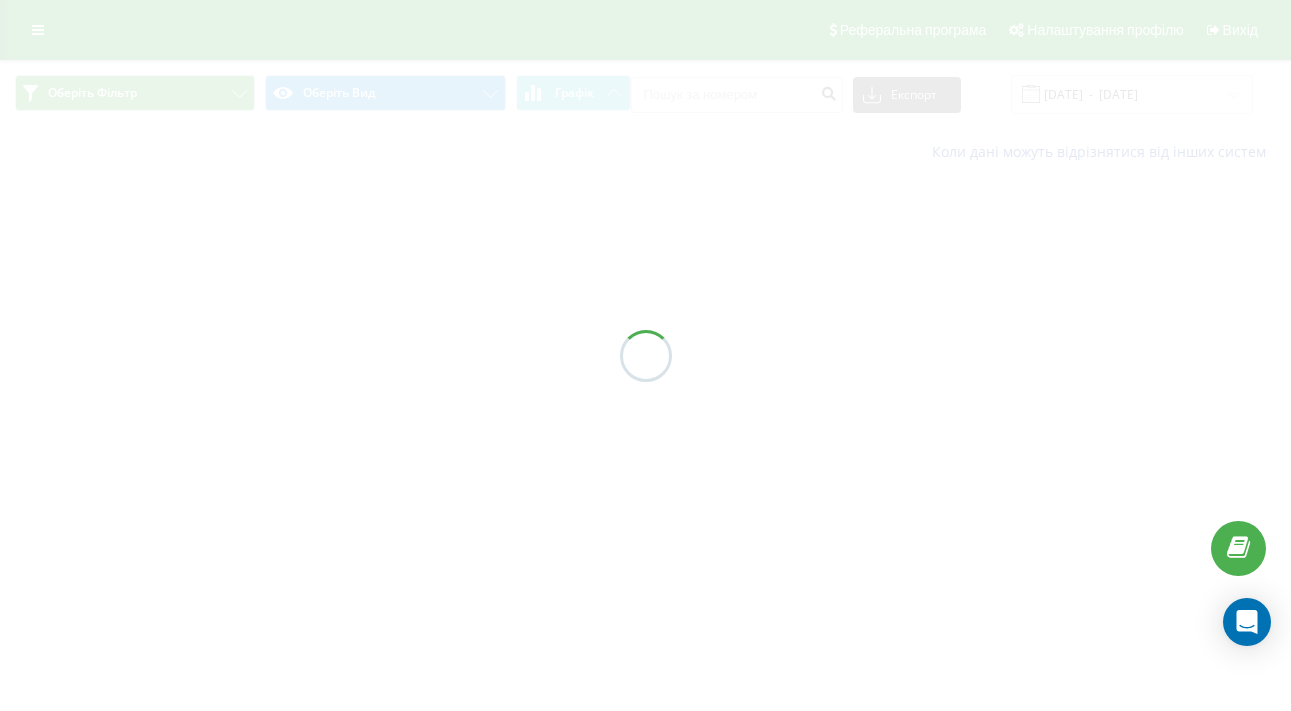 scroll, scrollTop: 0, scrollLeft: 0, axis: both 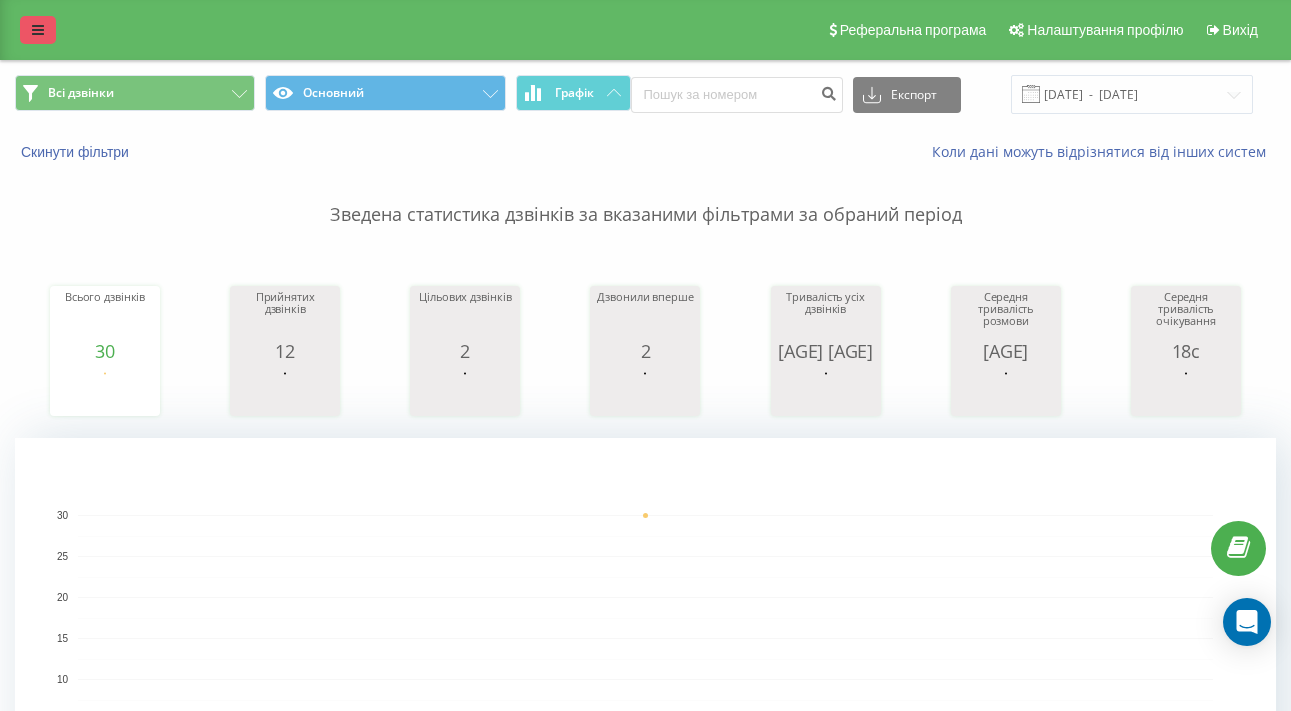 click at bounding box center (38, 30) 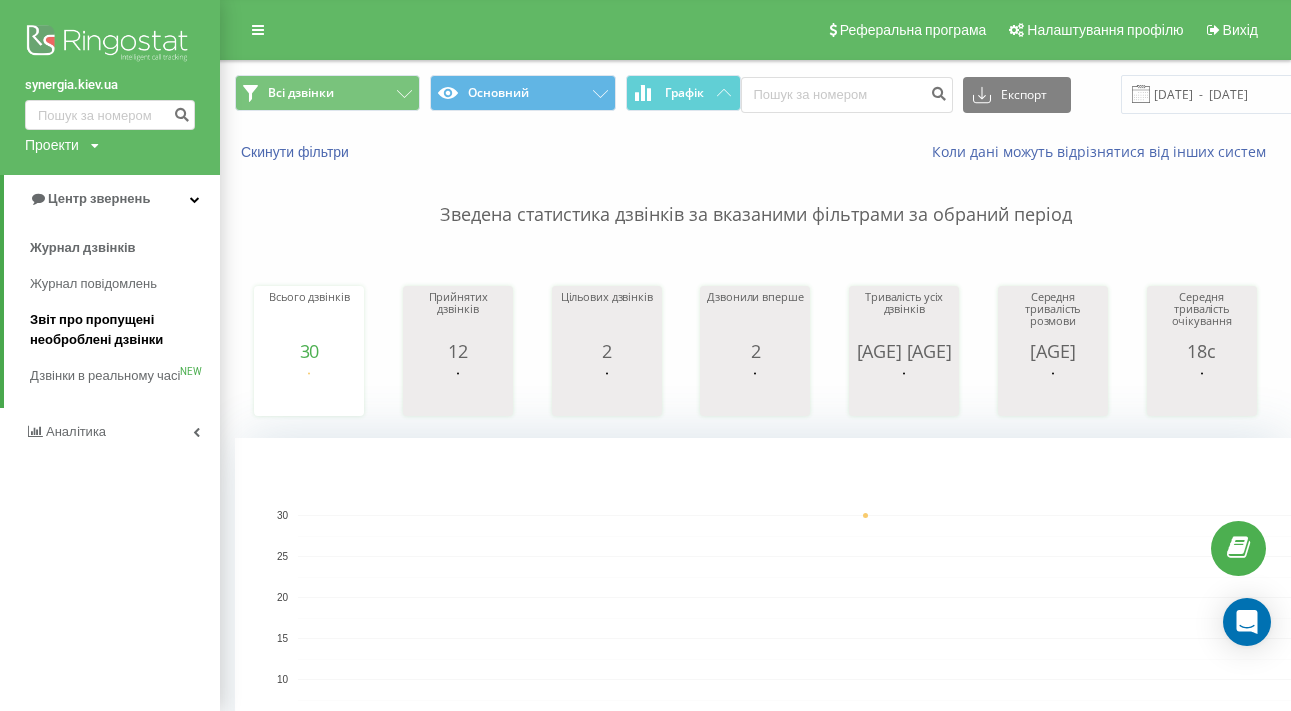 click on "Звіт про пропущені необроблені дзвінки" at bounding box center [120, 330] 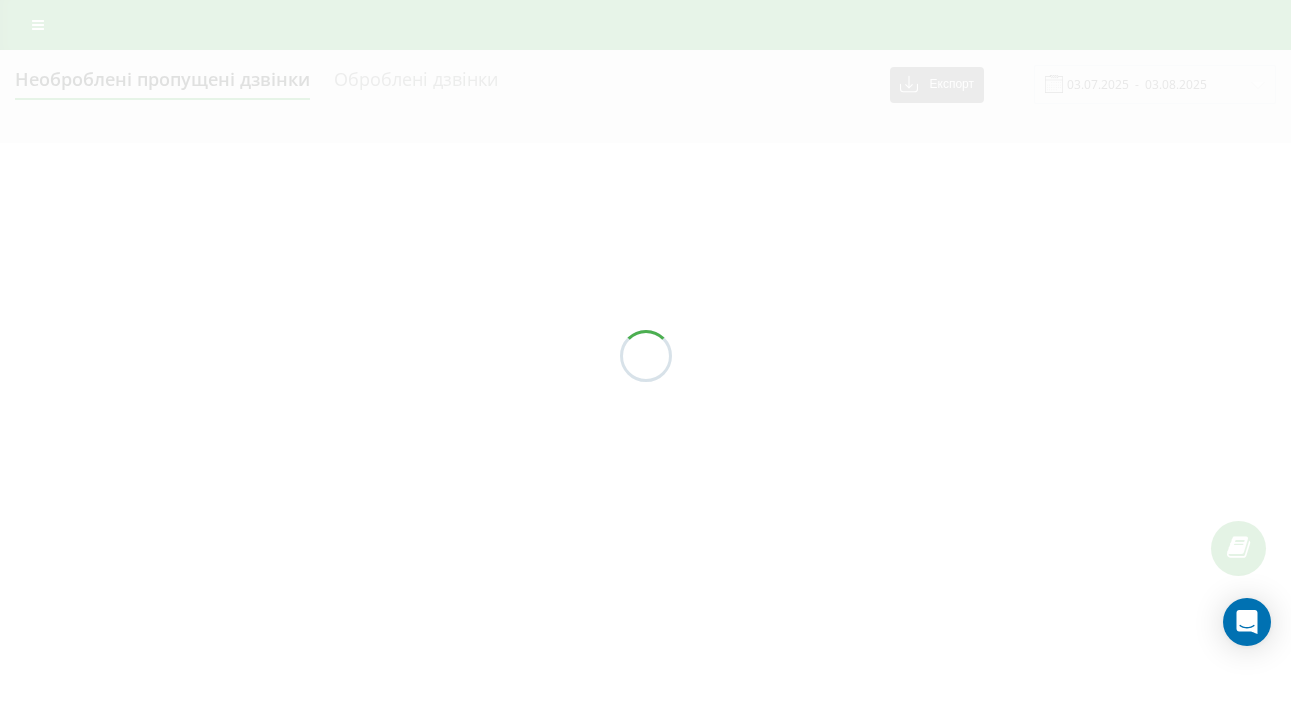 scroll, scrollTop: 0, scrollLeft: 0, axis: both 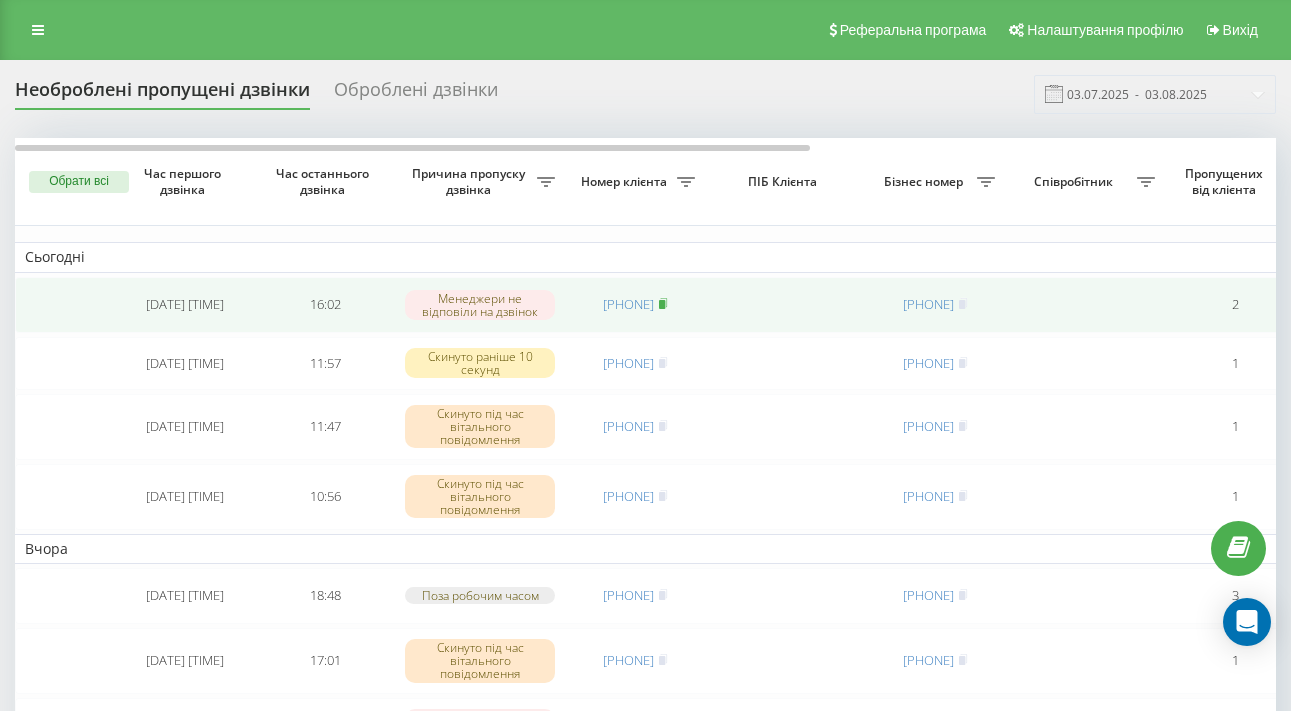 click 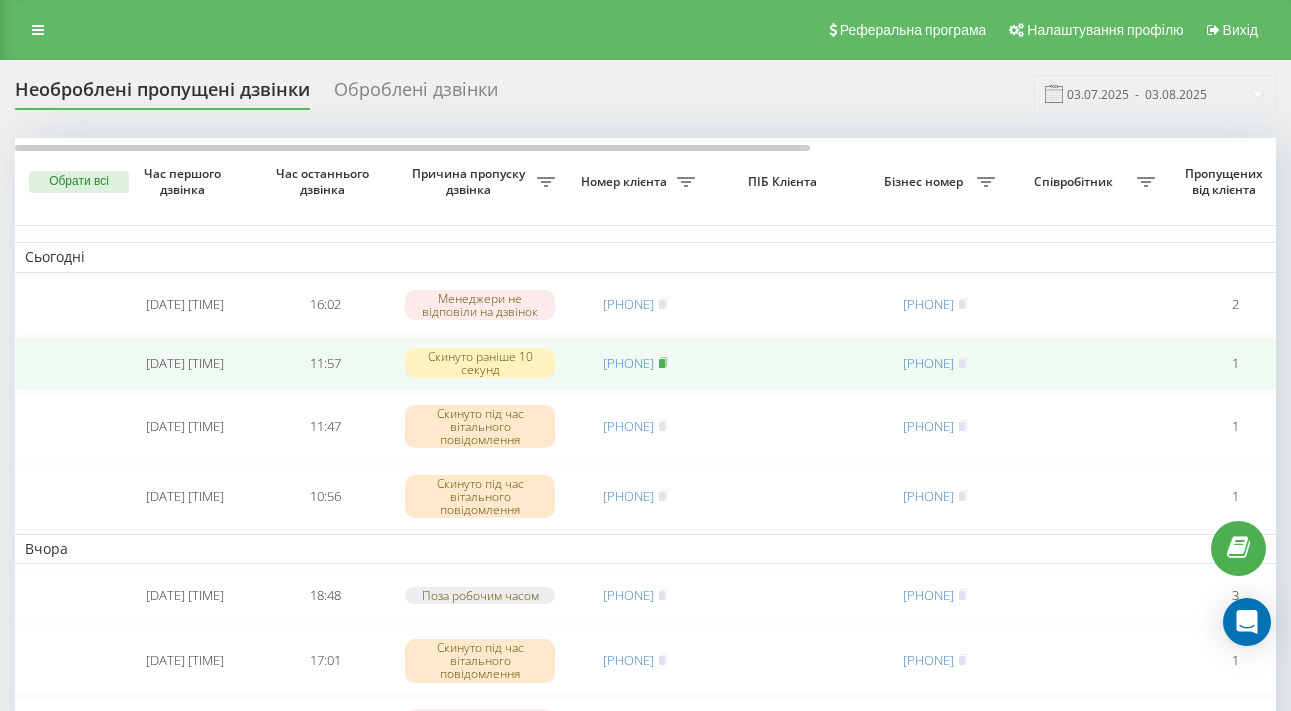 click 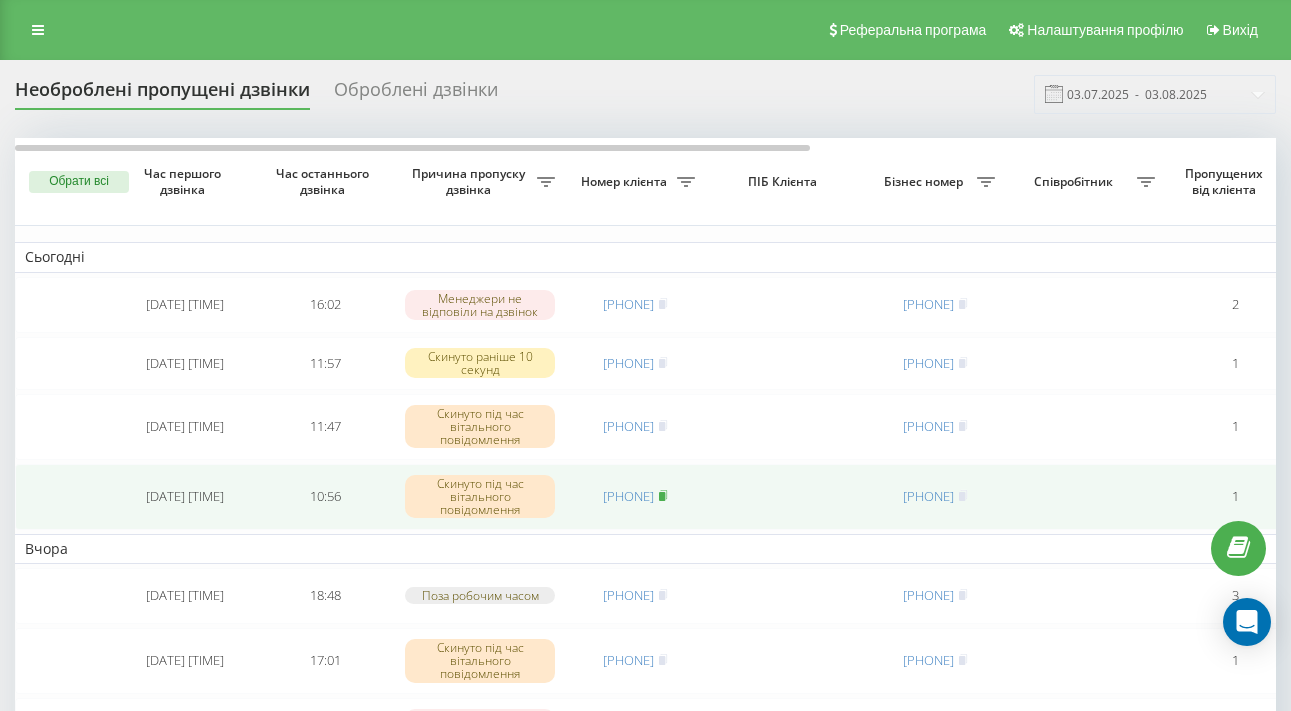 click 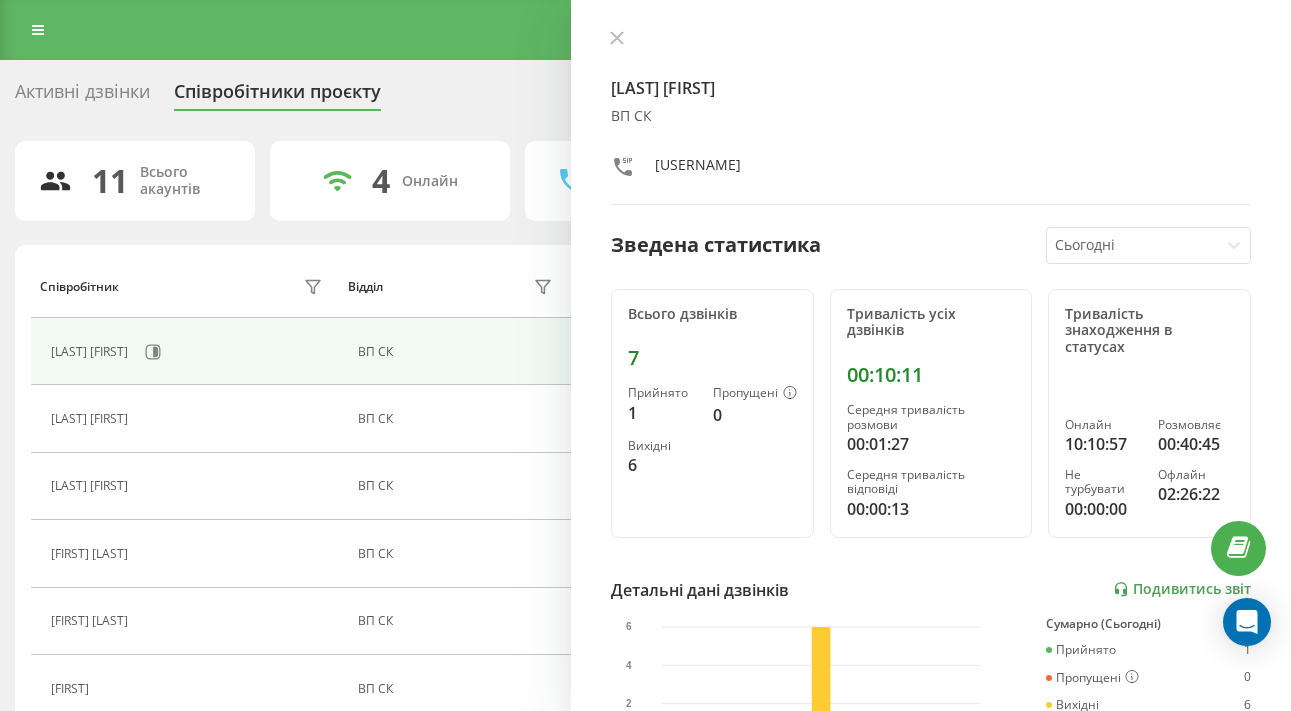 scroll, scrollTop: 0, scrollLeft: 0, axis: both 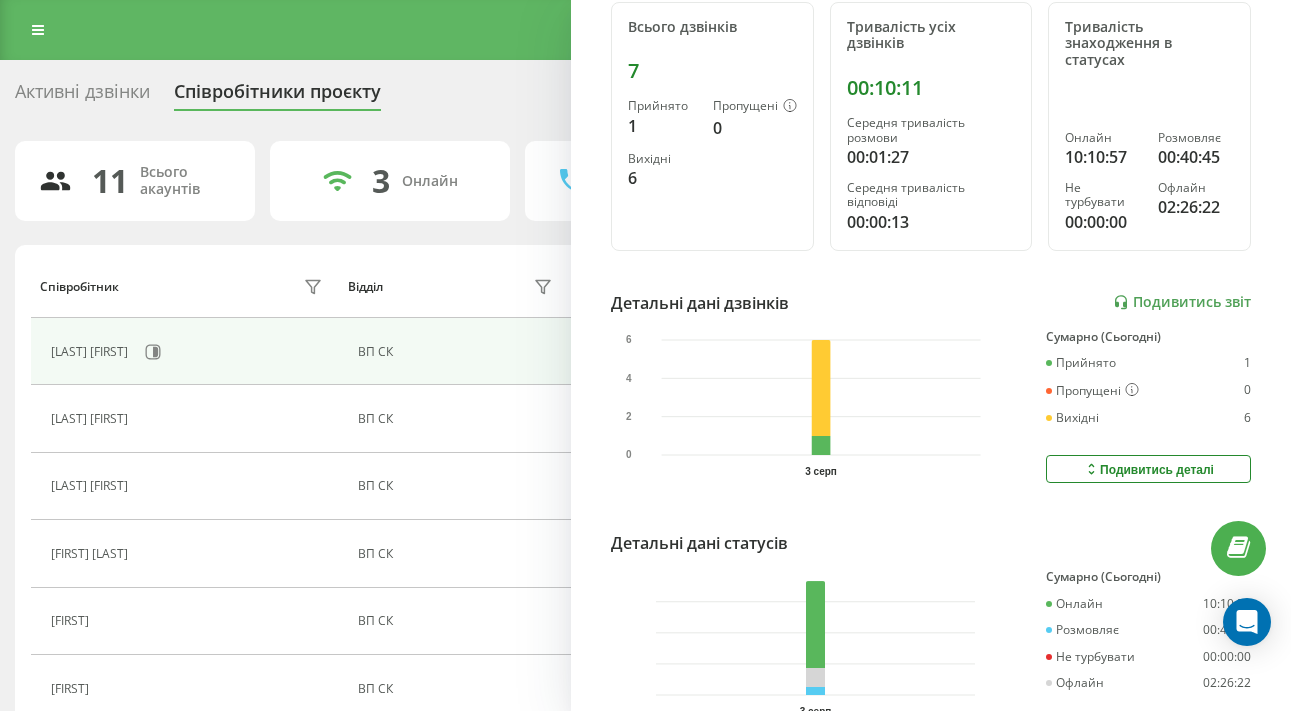 click on "Детальні дані дзвінків Подивитись звіт" at bounding box center [931, 303] 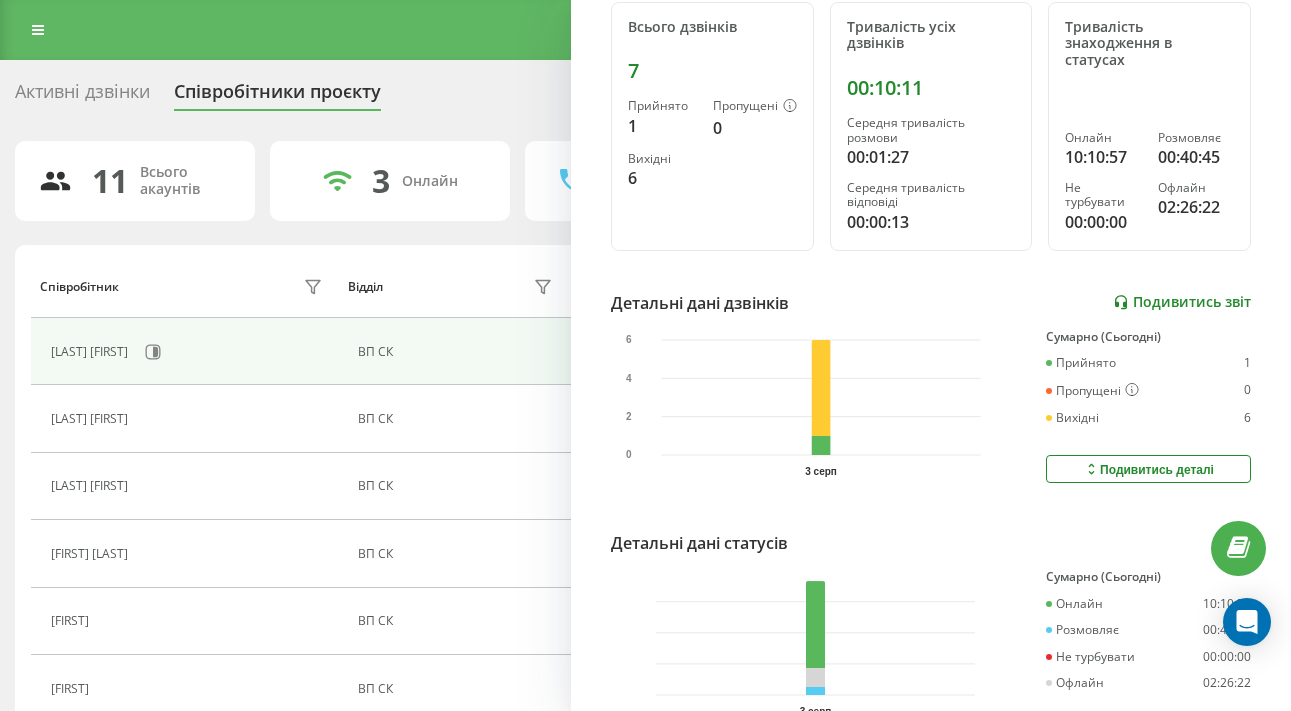 click on "Подивитись звіт" at bounding box center (1182, 302) 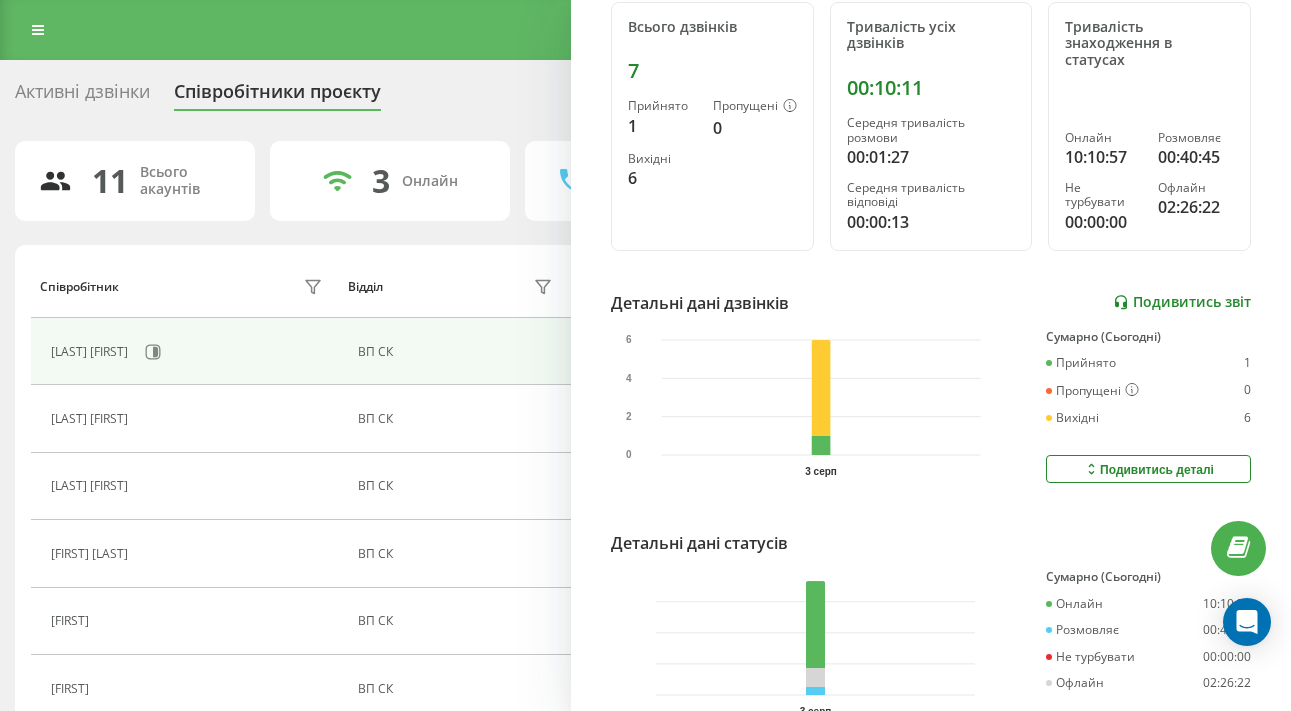 click on "Подивитись звіт" at bounding box center [1182, 302] 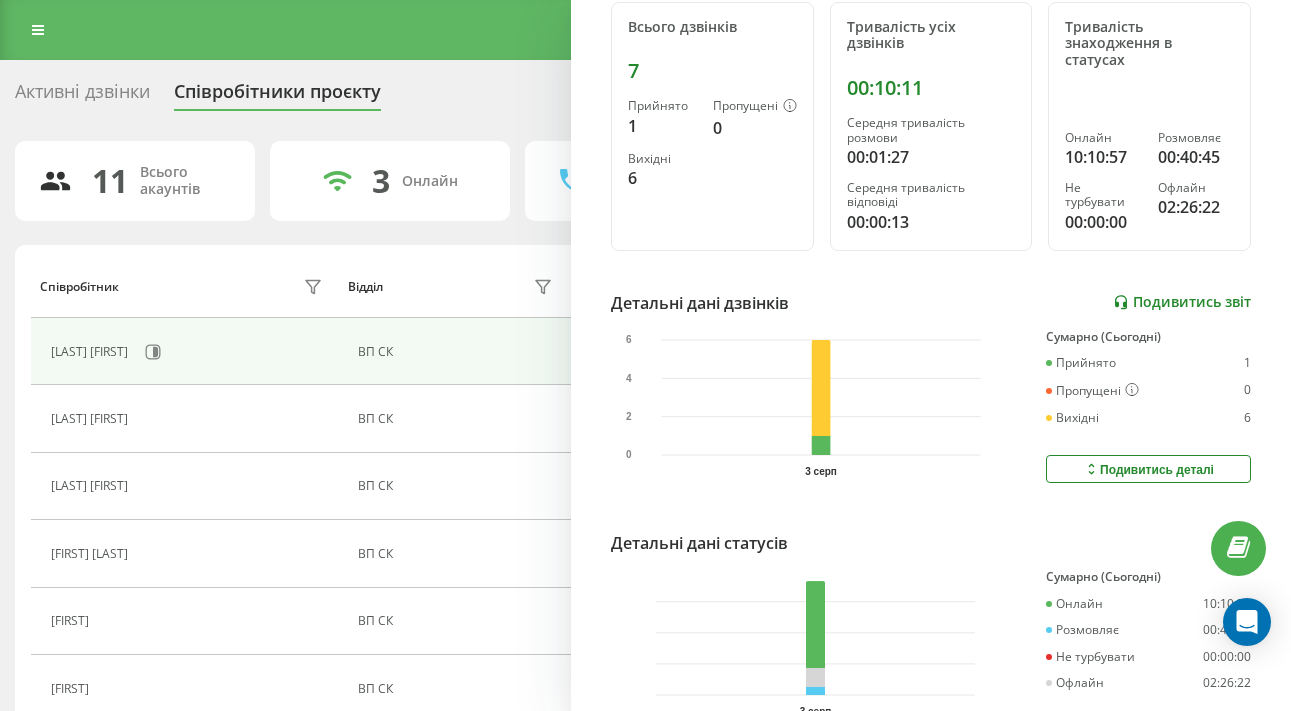 click on "Подивитись звіт" at bounding box center (1182, 302) 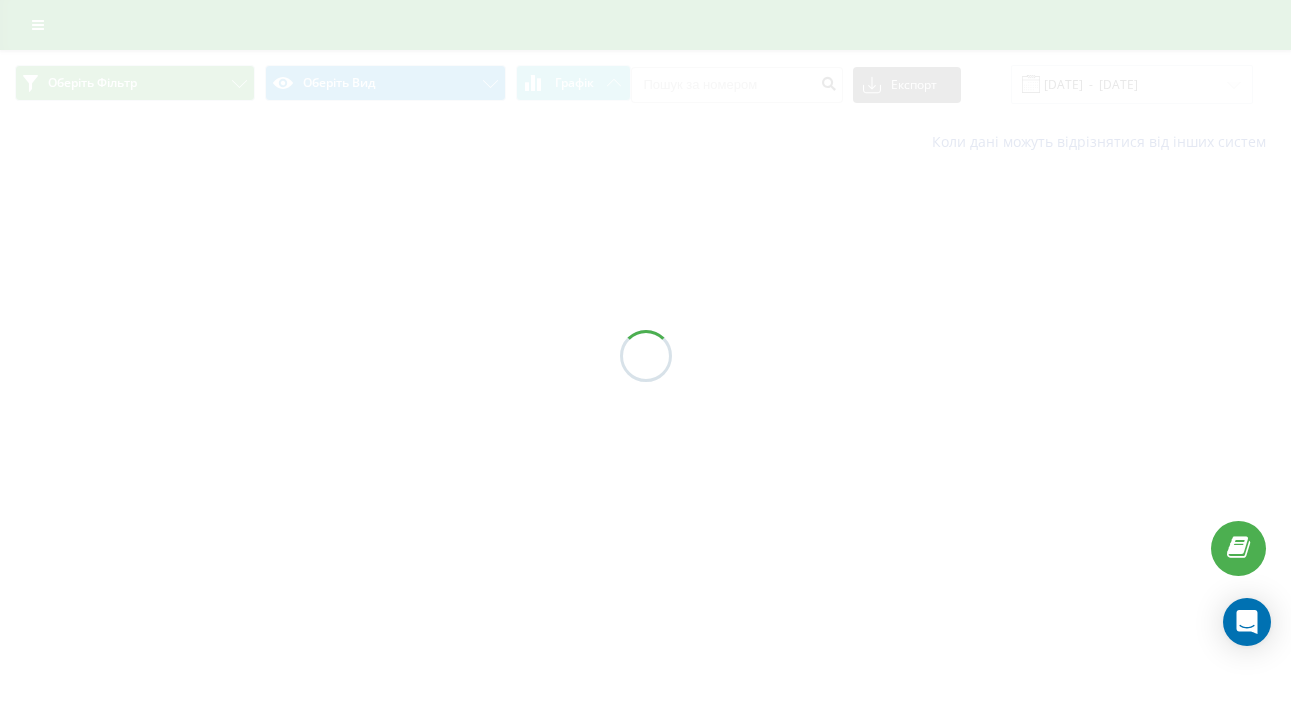 scroll, scrollTop: 0, scrollLeft: 0, axis: both 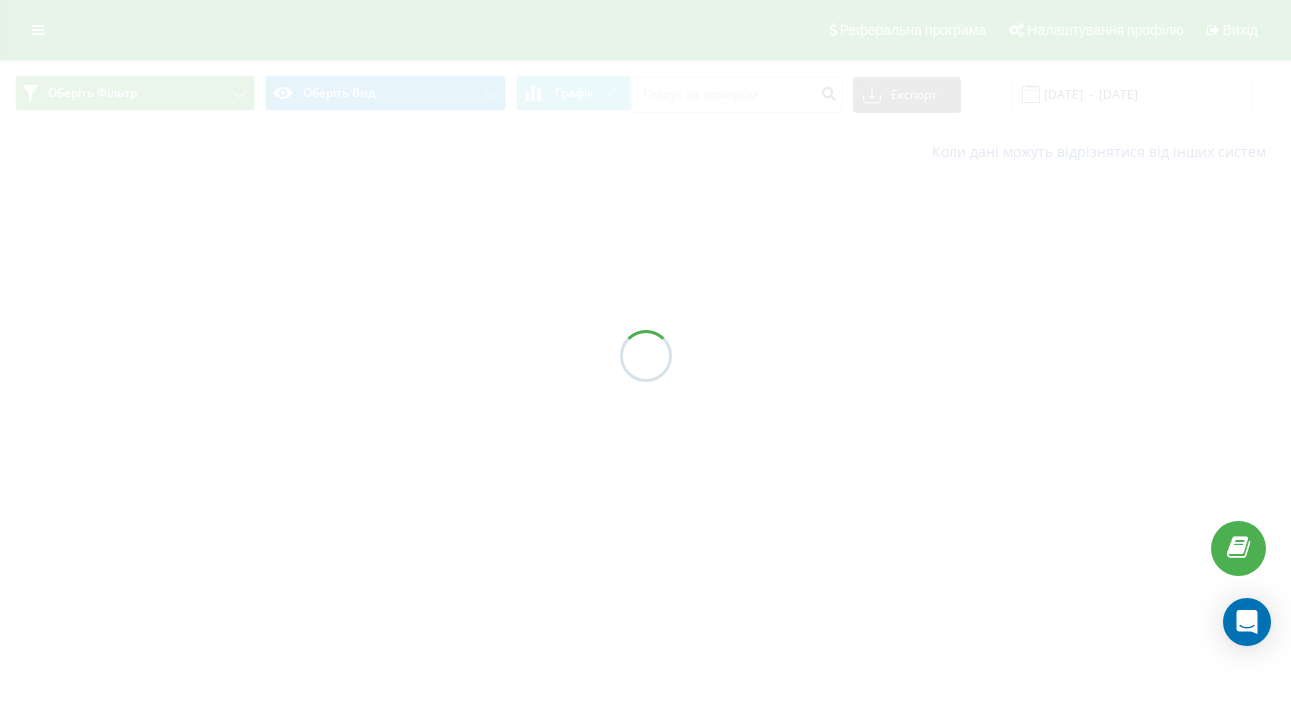 type on "[DATE]  -  [DATE]" 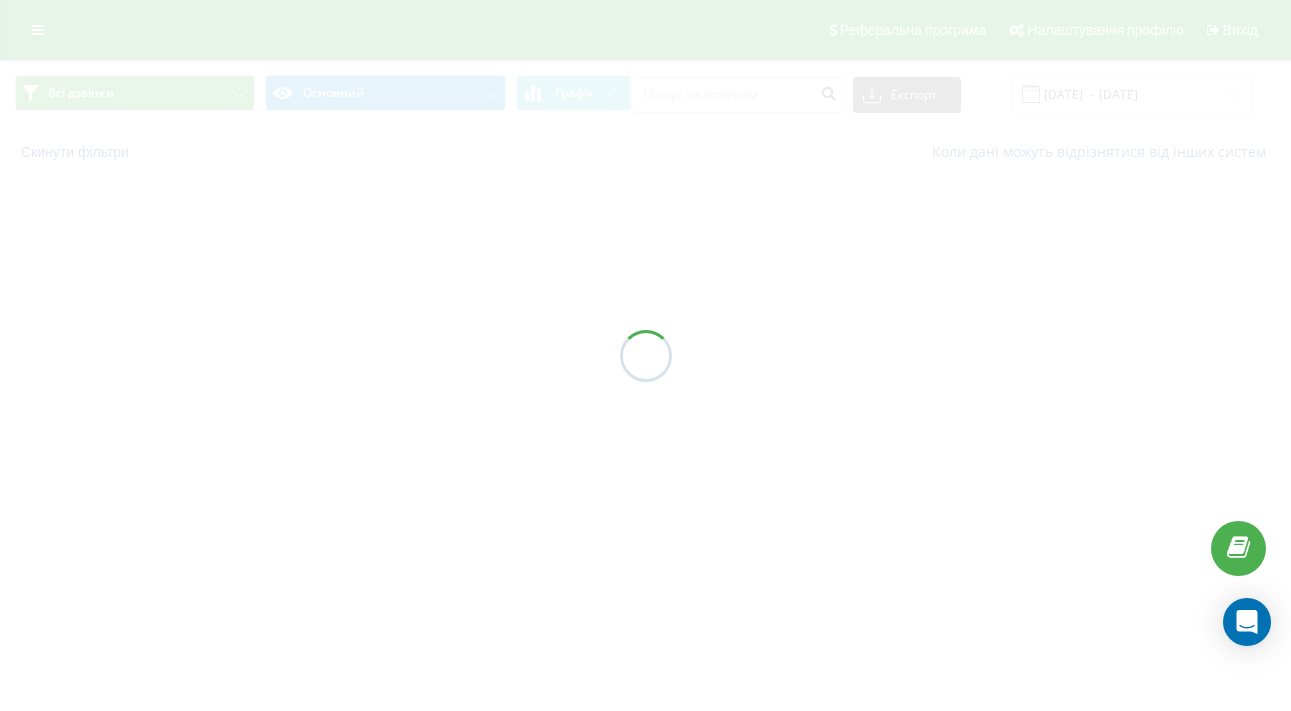 scroll, scrollTop: 0, scrollLeft: 0, axis: both 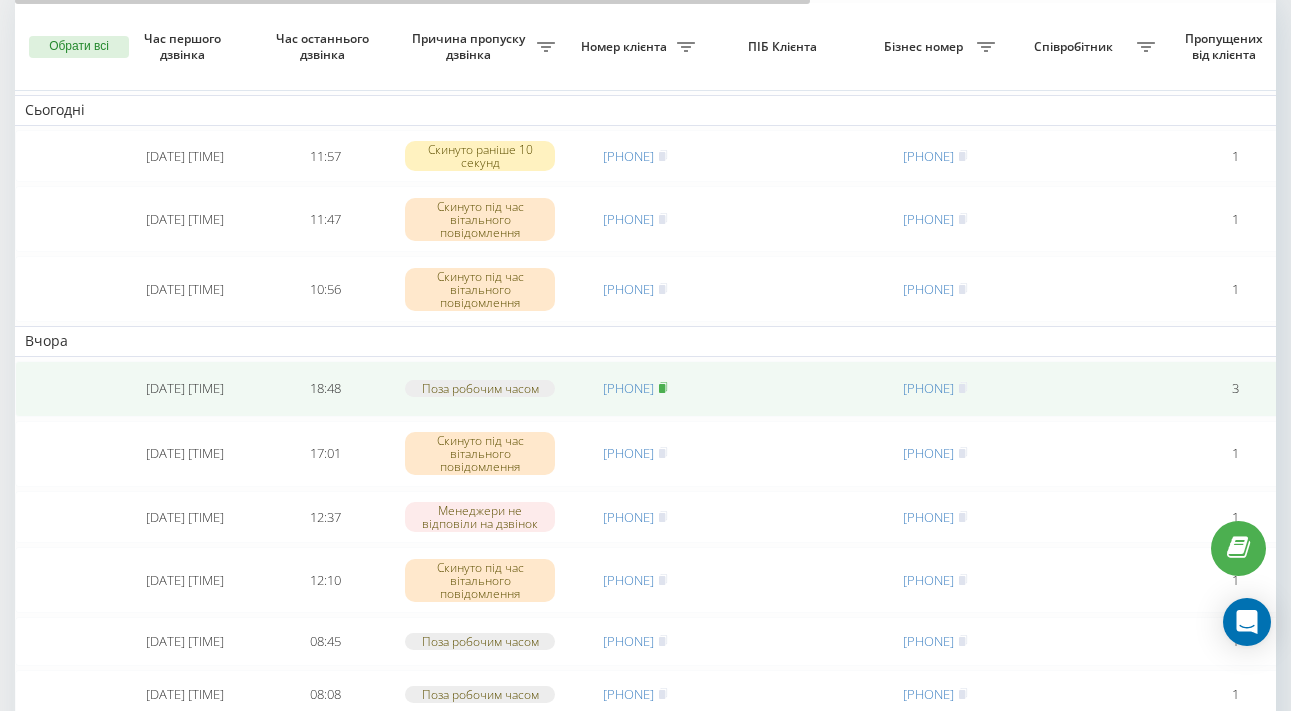 click 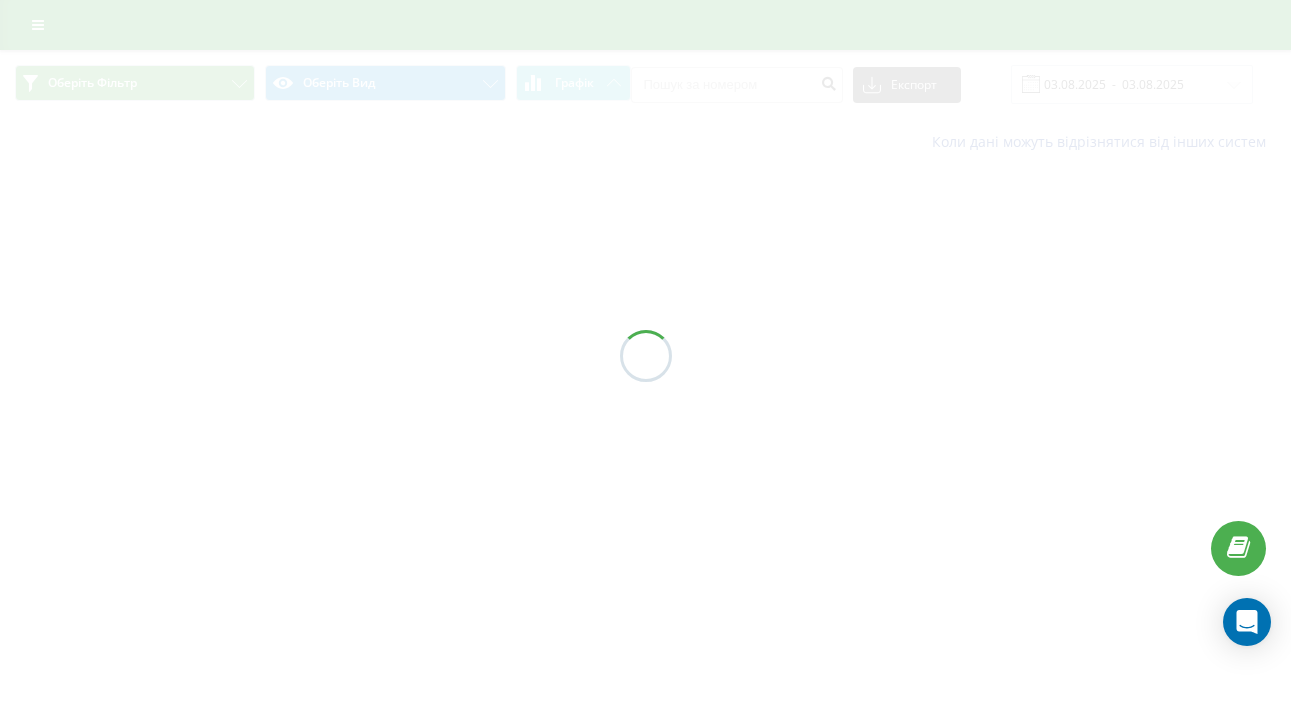 scroll, scrollTop: 0, scrollLeft: 0, axis: both 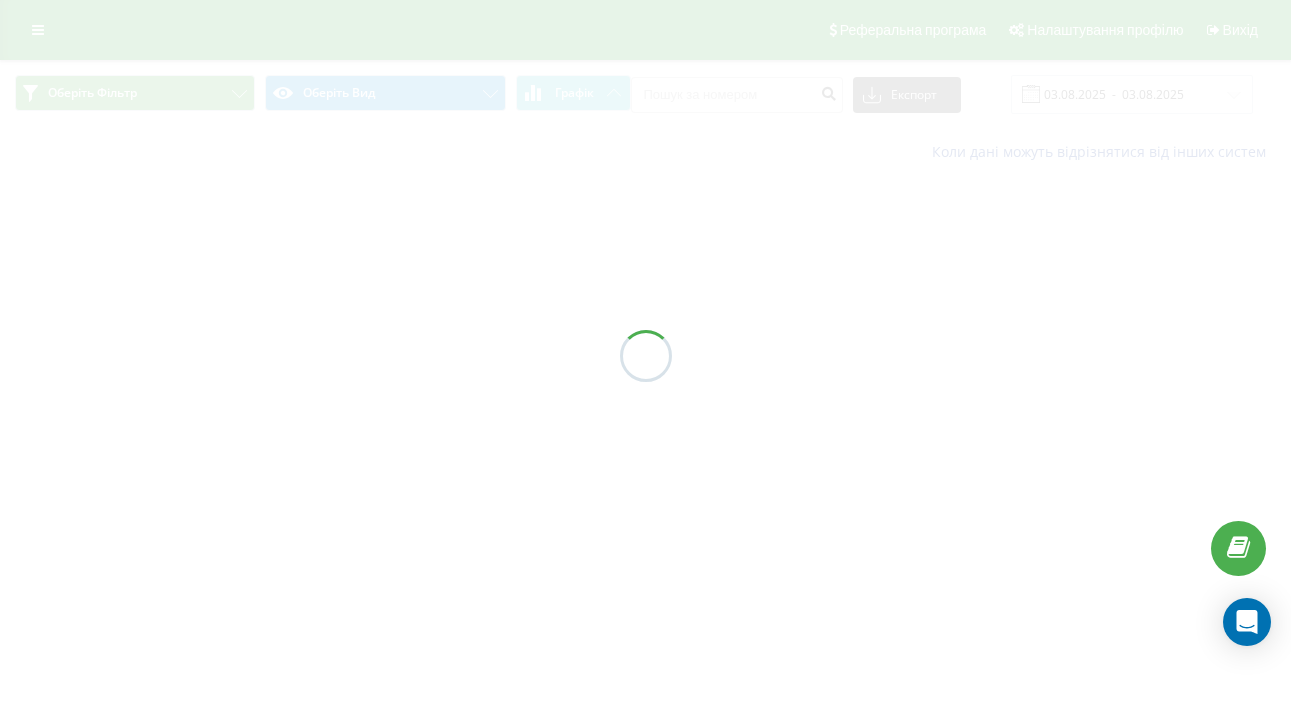 type on "[DATE]  -  [DATE]" 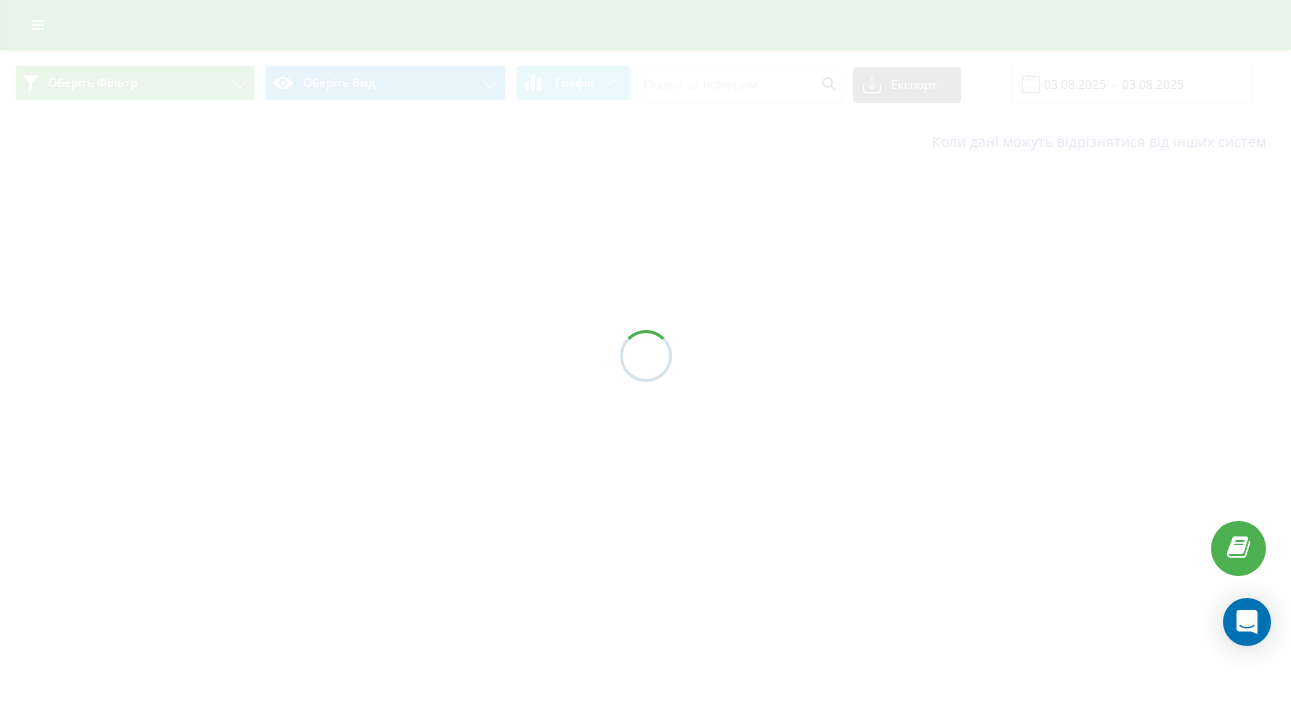 scroll, scrollTop: 0, scrollLeft: 0, axis: both 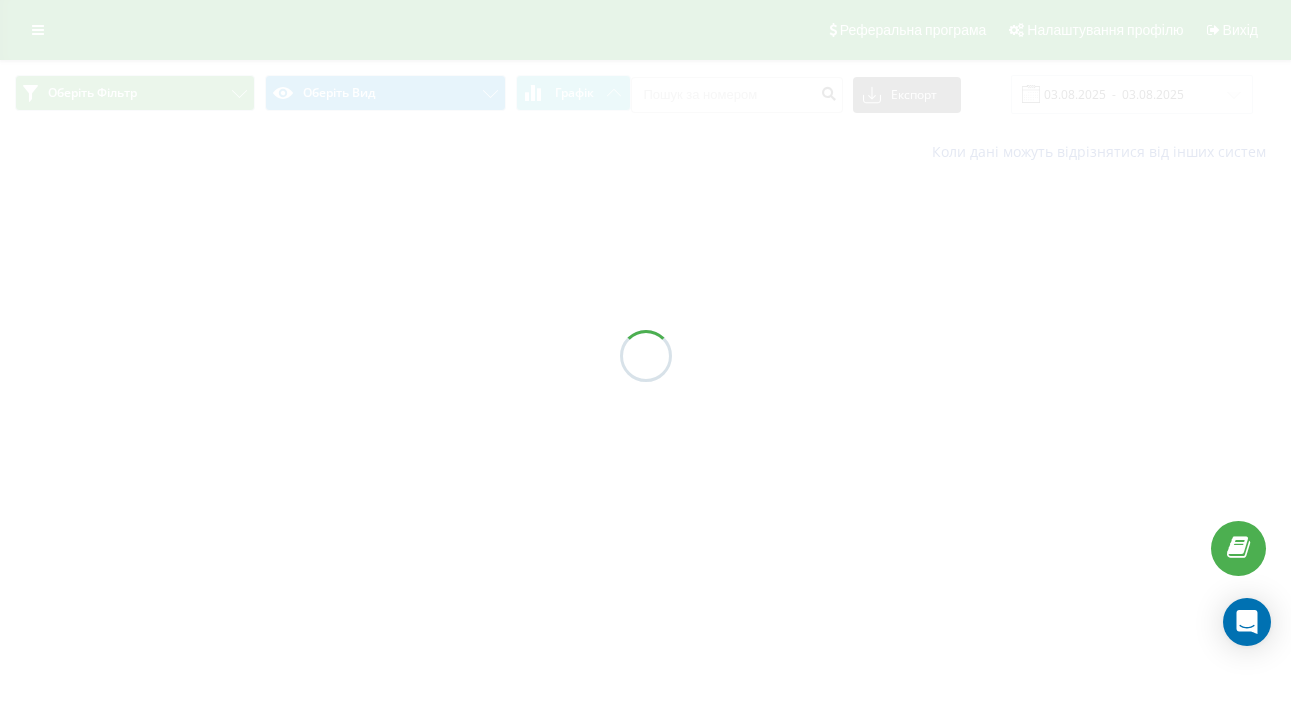 type on "[DATE]  -  [DATE]" 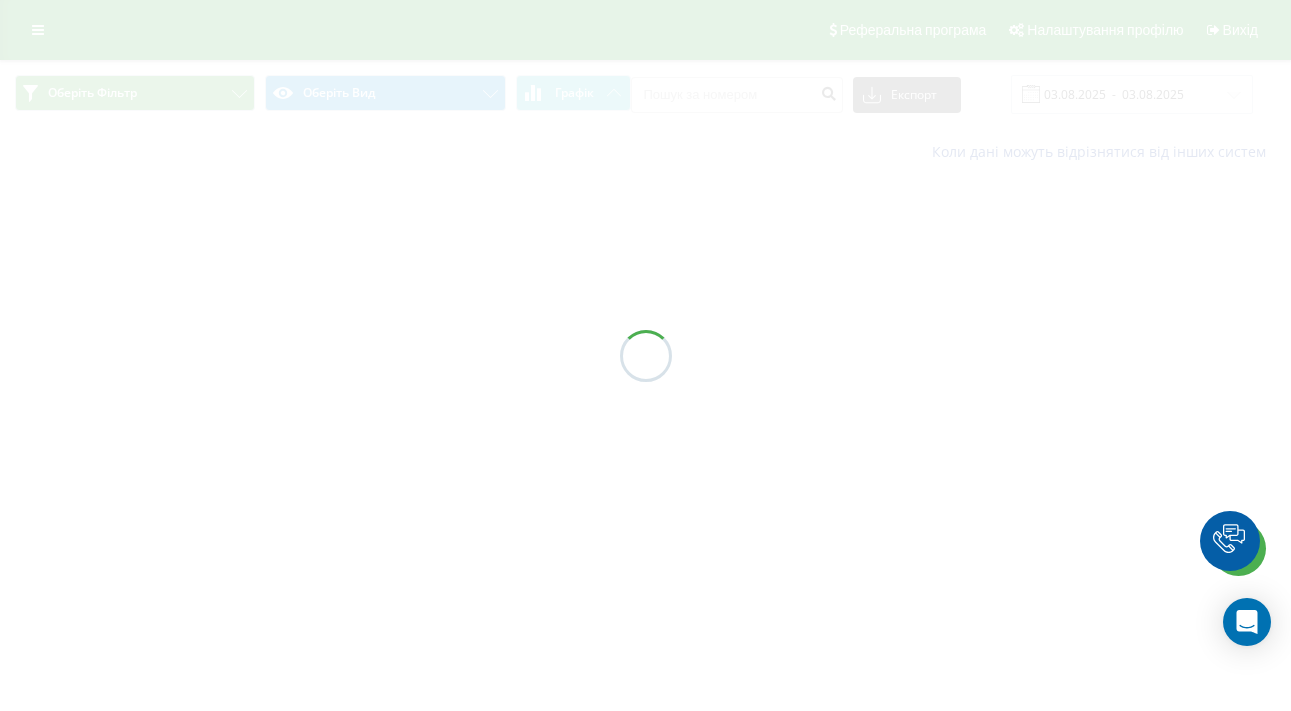 scroll, scrollTop: 0, scrollLeft: 0, axis: both 